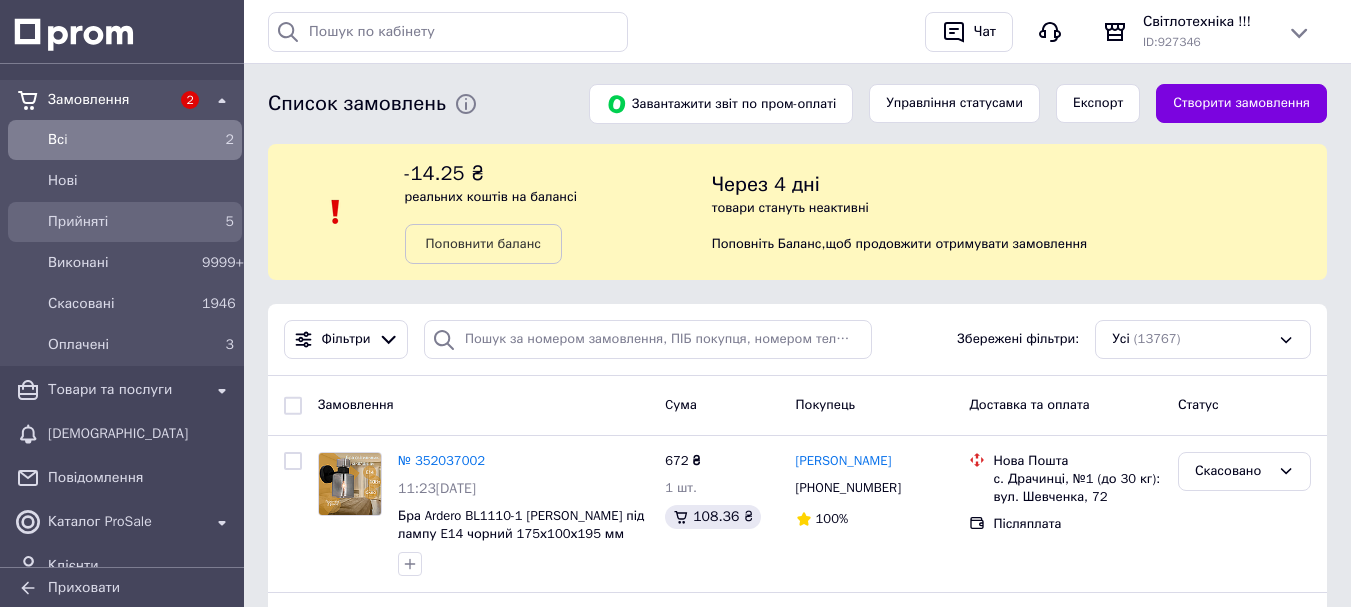 scroll, scrollTop: 0, scrollLeft: 0, axis: both 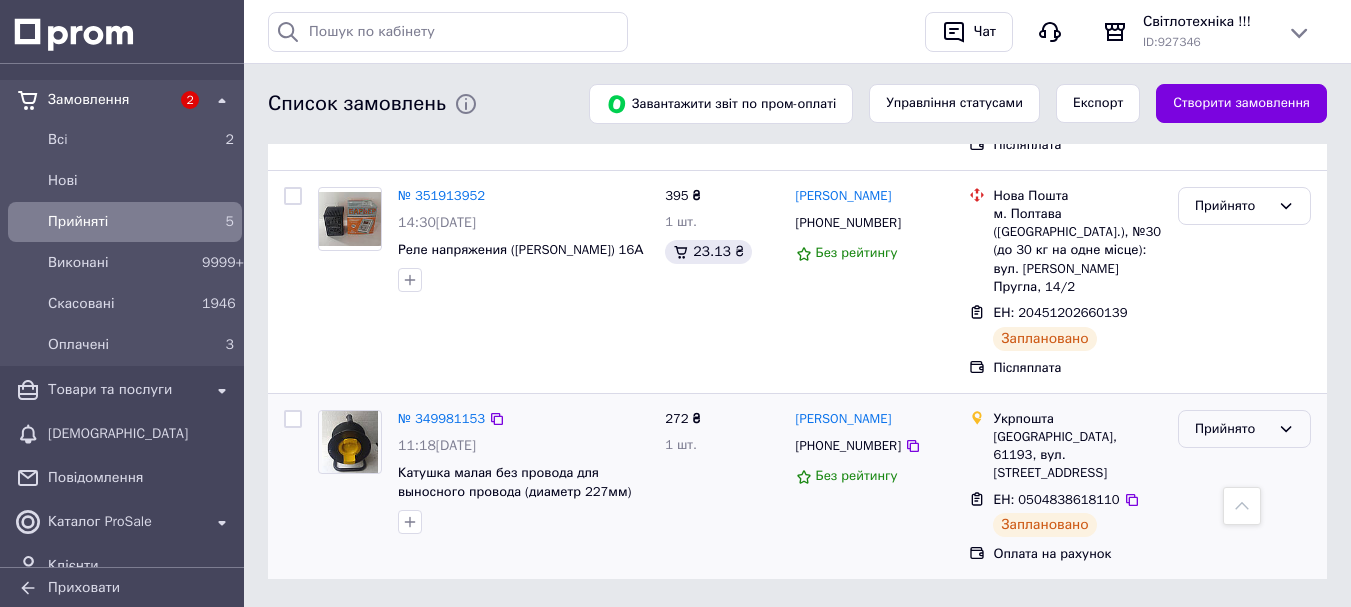 click on "Прийнято" at bounding box center [1244, 429] 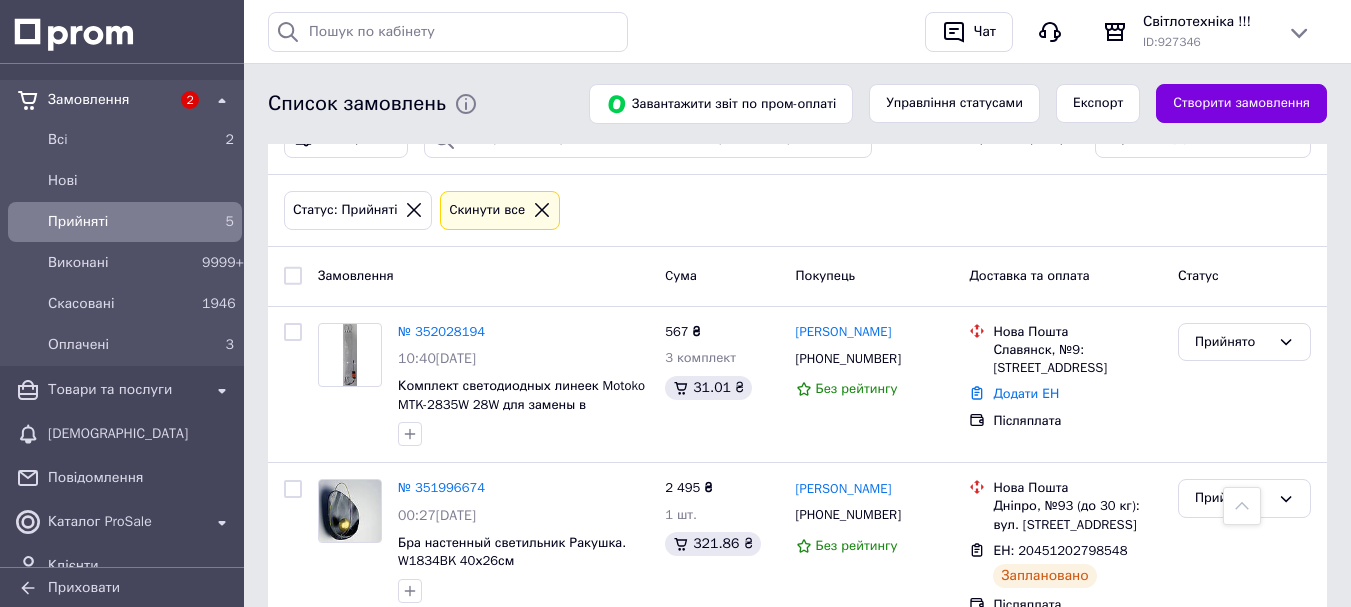 scroll, scrollTop: 130, scrollLeft: 0, axis: vertical 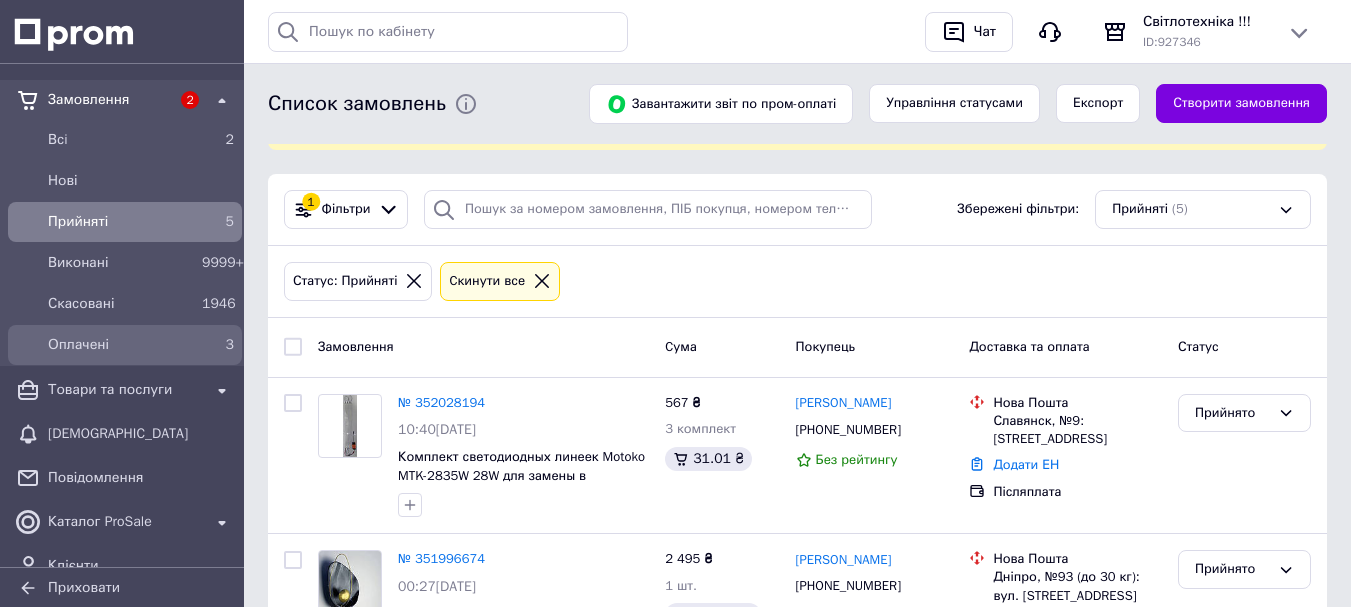 click on "3" at bounding box center (218, 345) 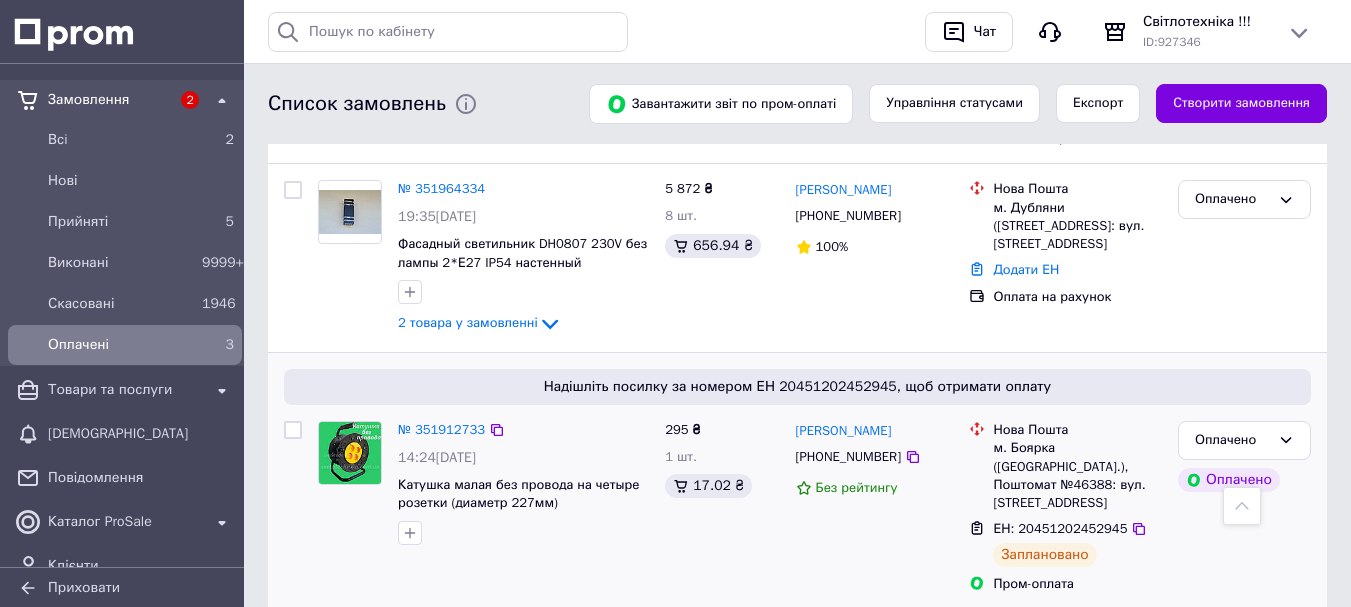 scroll, scrollTop: 600, scrollLeft: 0, axis: vertical 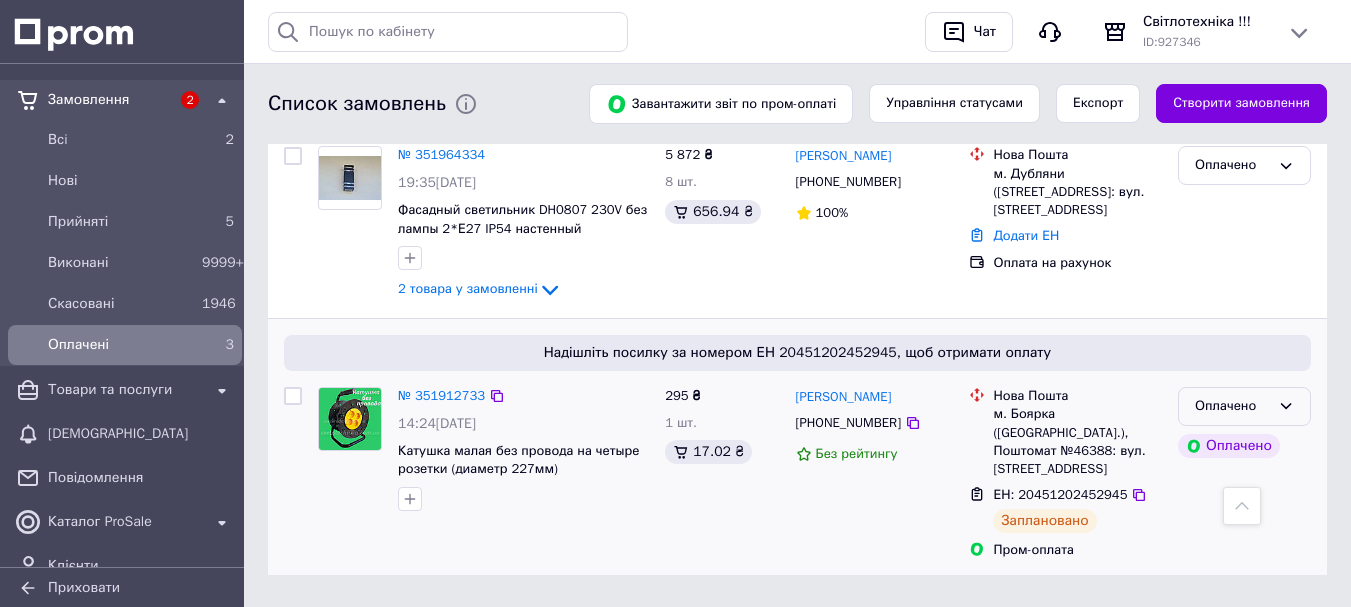 click on "Оплачено" at bounding box center [1244, 406] 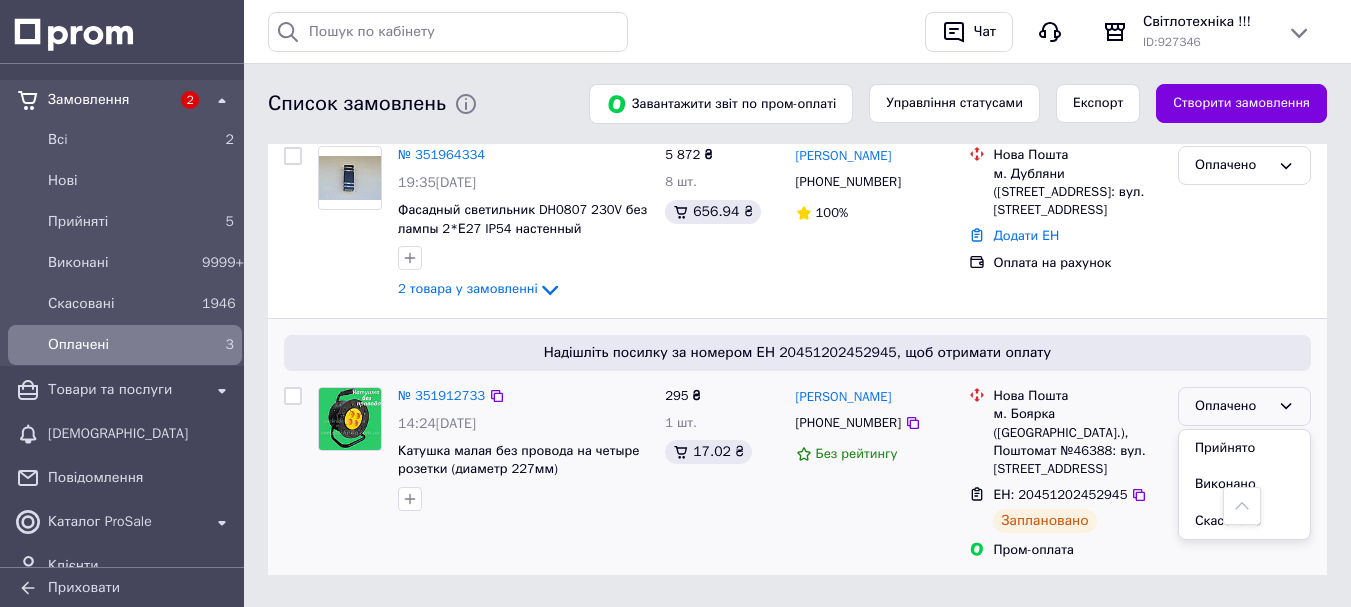 click on "Виконано" at bounding box center [1244, 484] 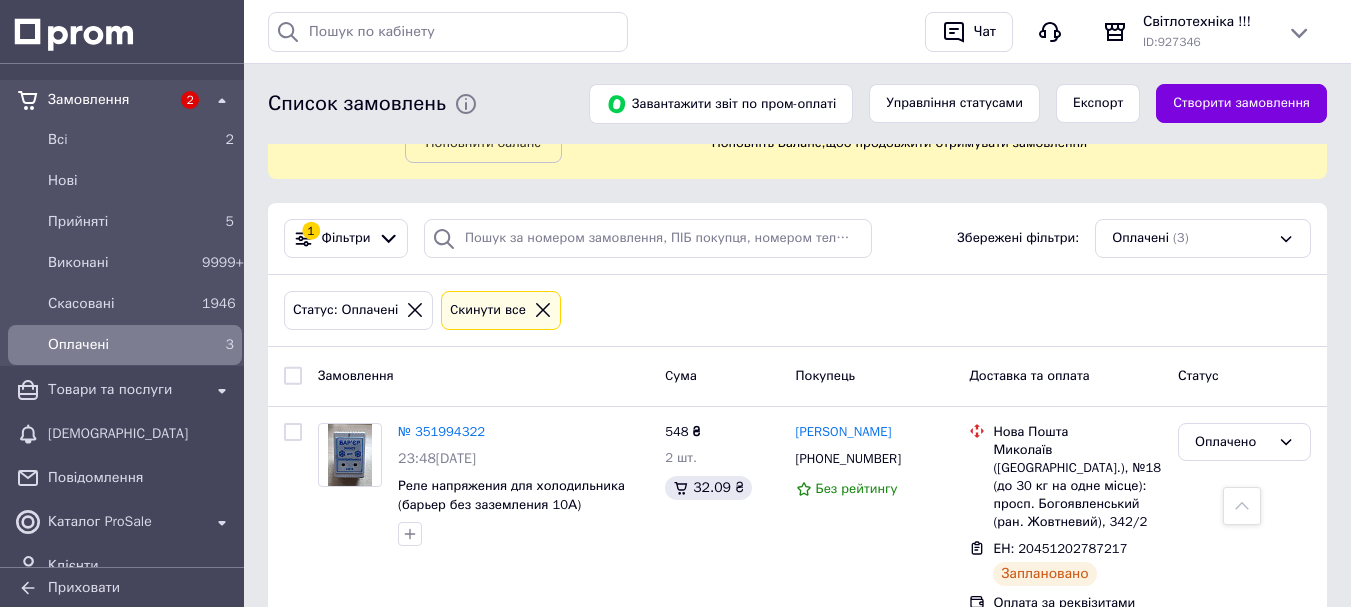 scroll, scrollTop: 100, scrollLeft: 0, axis: vertical 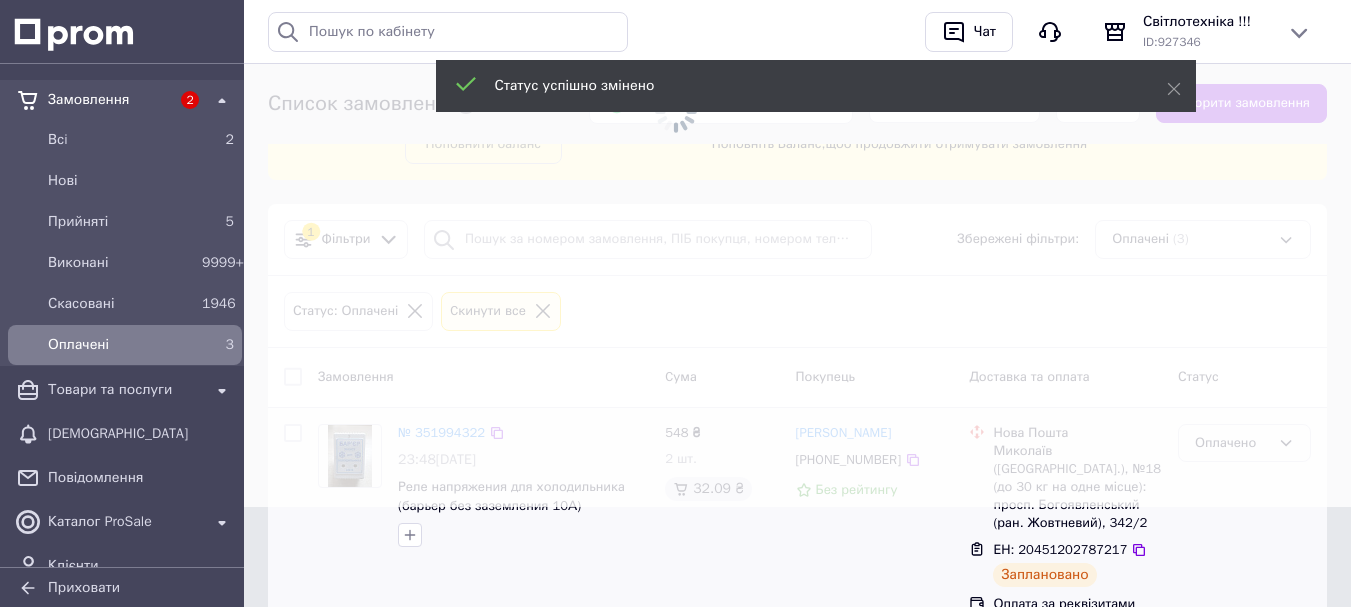 click on "Замовлення Cума Покупець Доставка та оплата Статус № 351994322 23:48[DATE] Реле напряжения для холодильника (барьер без заземления 10А) 548 ₴ 2 шт. 32.09 ₴ [PERSON_NAME] [PHONE_NUMBER] Без рейтингу Нова Пошта Миколаїв ([GEOGRAPHIC_DATA].), №18 (до 30 кг на одне місце): просп. Богоявленський (ран. Жовтневий), 342/2 ЕН: 20451202787217 Заплановано Оплата за реквізитами Оплачено № 351964334 19:35[DATE] Фасадный светильник DH0807 230V без лампы 2*Е27 IP54 настенный архитектурная подсветка черный Feron 2 товара у замовленні 5 872 ₴ 8 шт. 656.94 ₴ [PERSON_NAME] Заболітний [PHONE_NUMBER] 100% Нова Пошта Додати ЕН Оплата на рахунок 295 ₴" at bounding box center [797, 711] 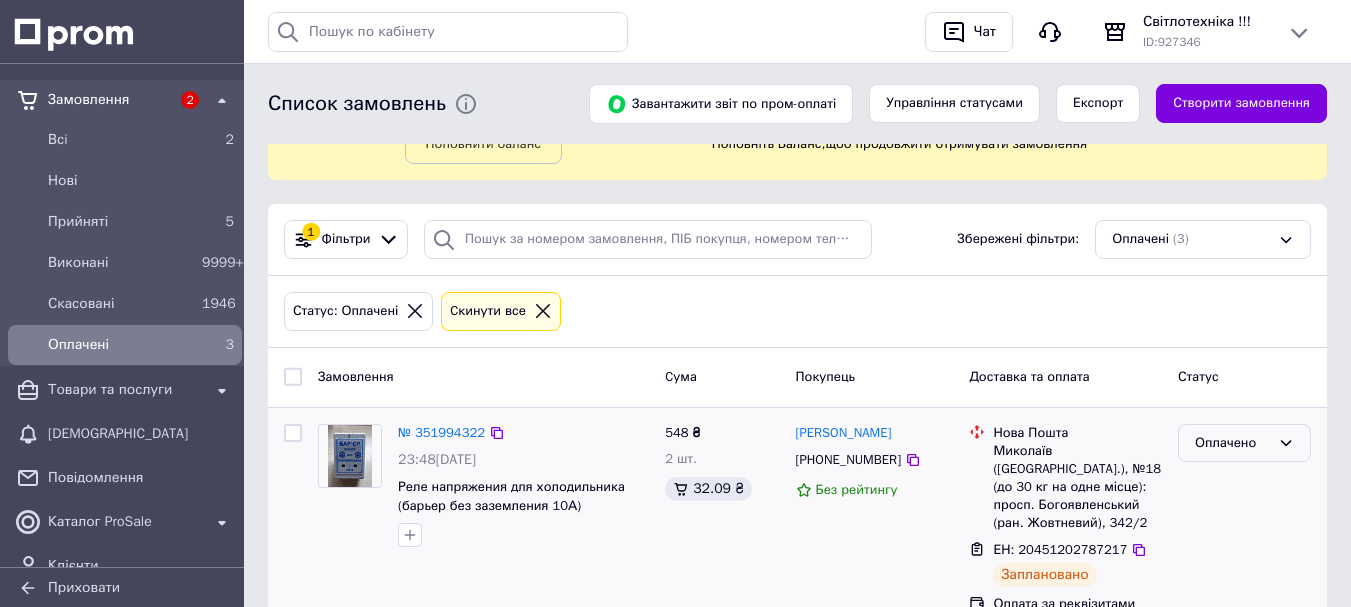 click 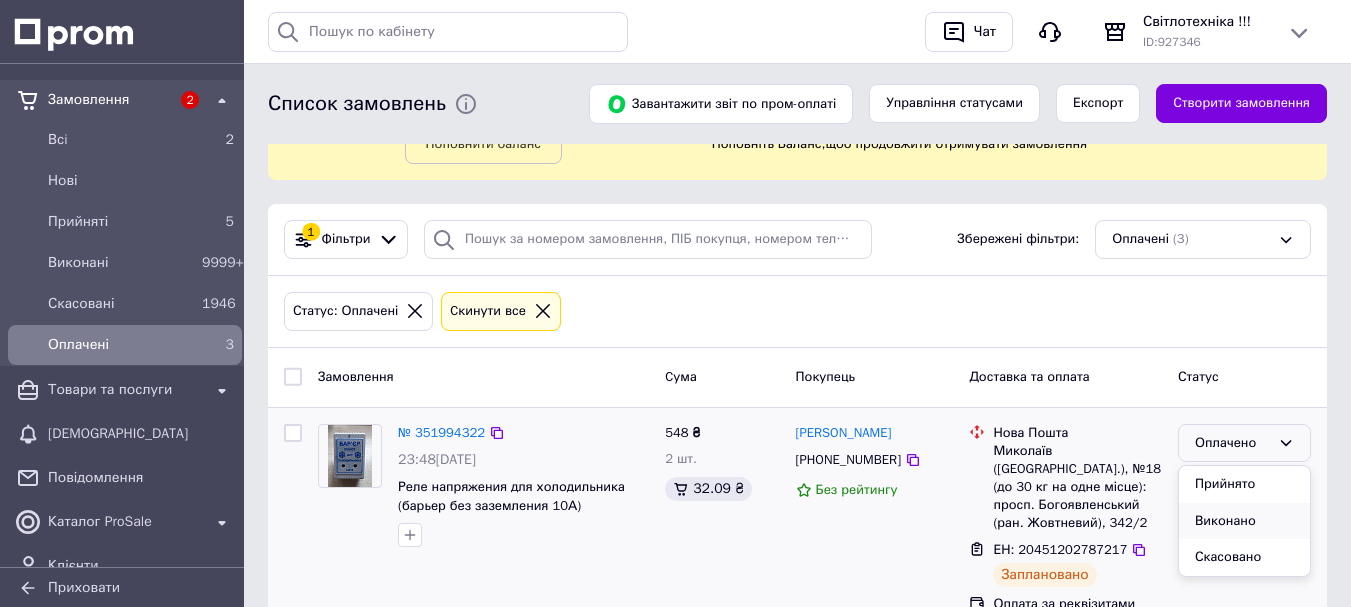 click on "Виконано" at bounding box center (1244, 521) 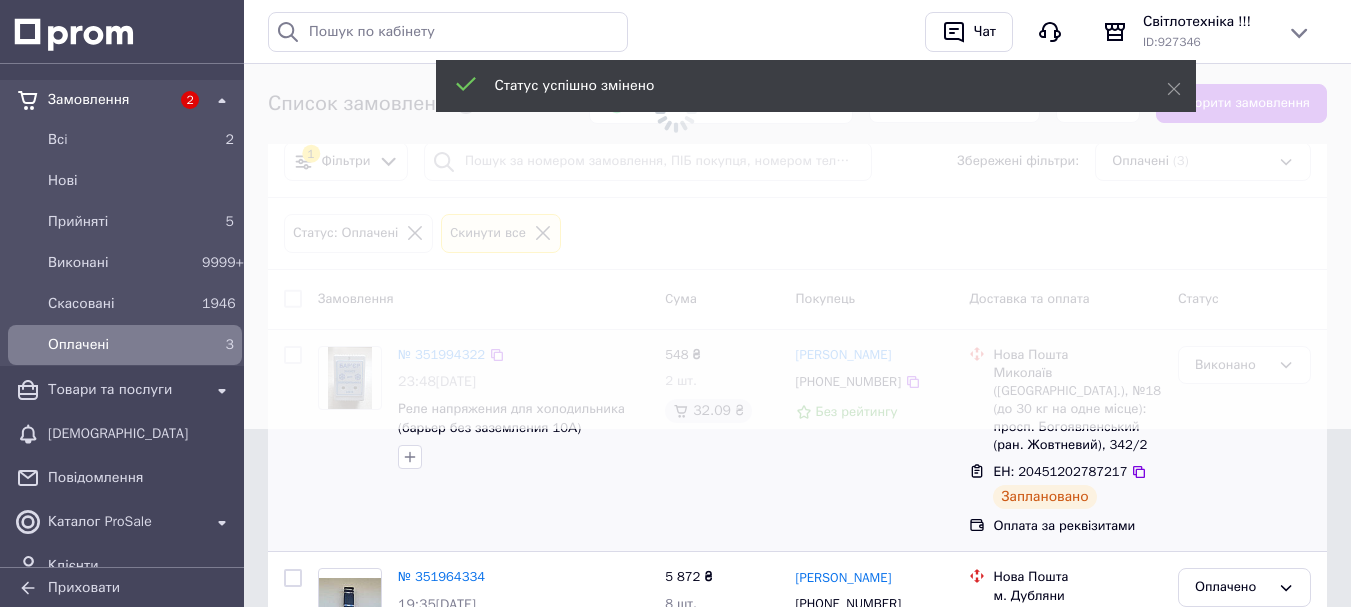 scroll, scrollTop: 200, scrollLeft: 0, axis: vertical 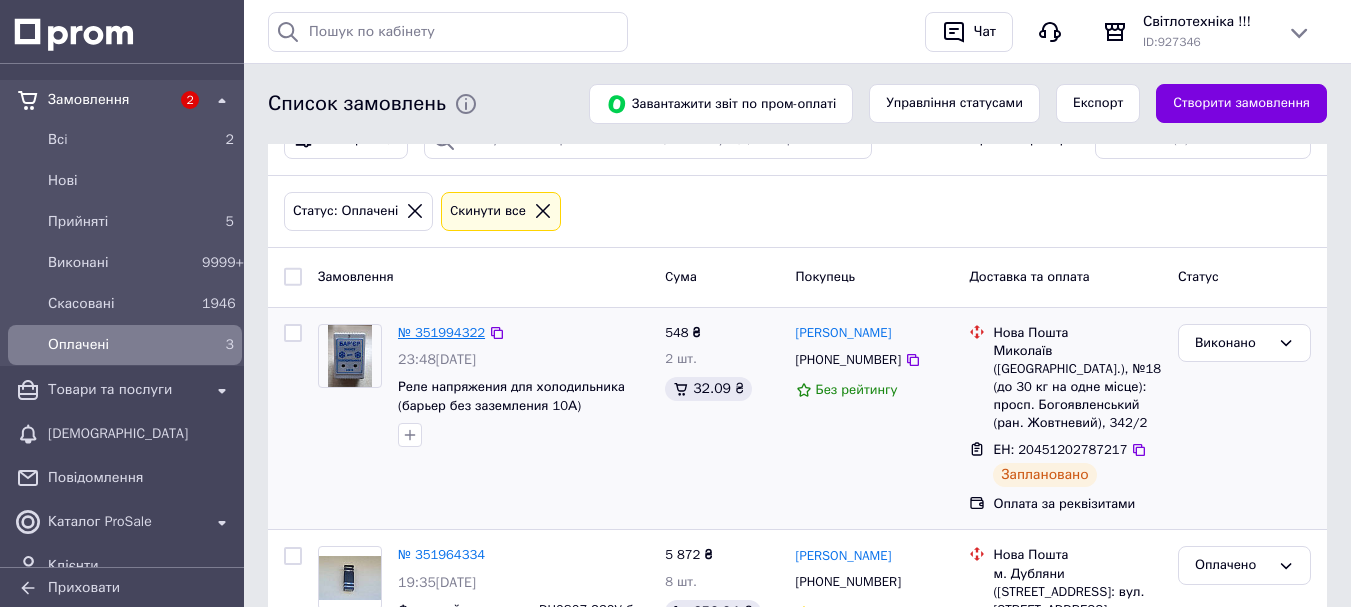click on "№ 351994322" at bounding box center (441, 332) 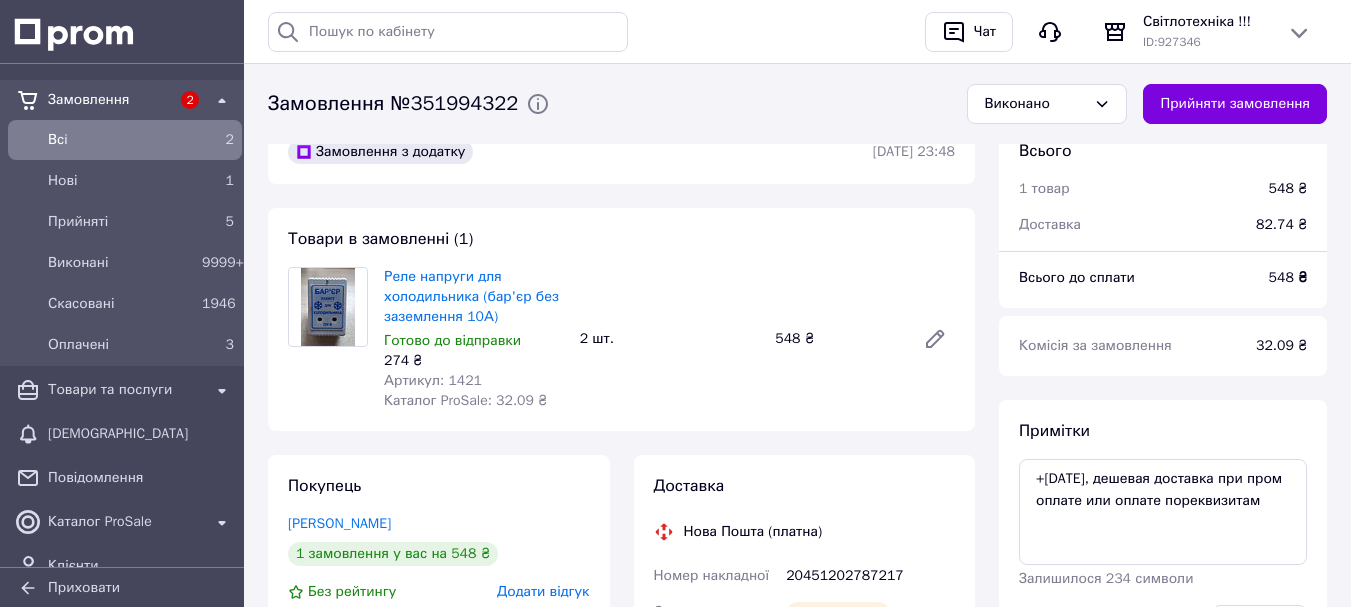 scroll, scrollTop: 0, scrollLeft: 0, axis: both 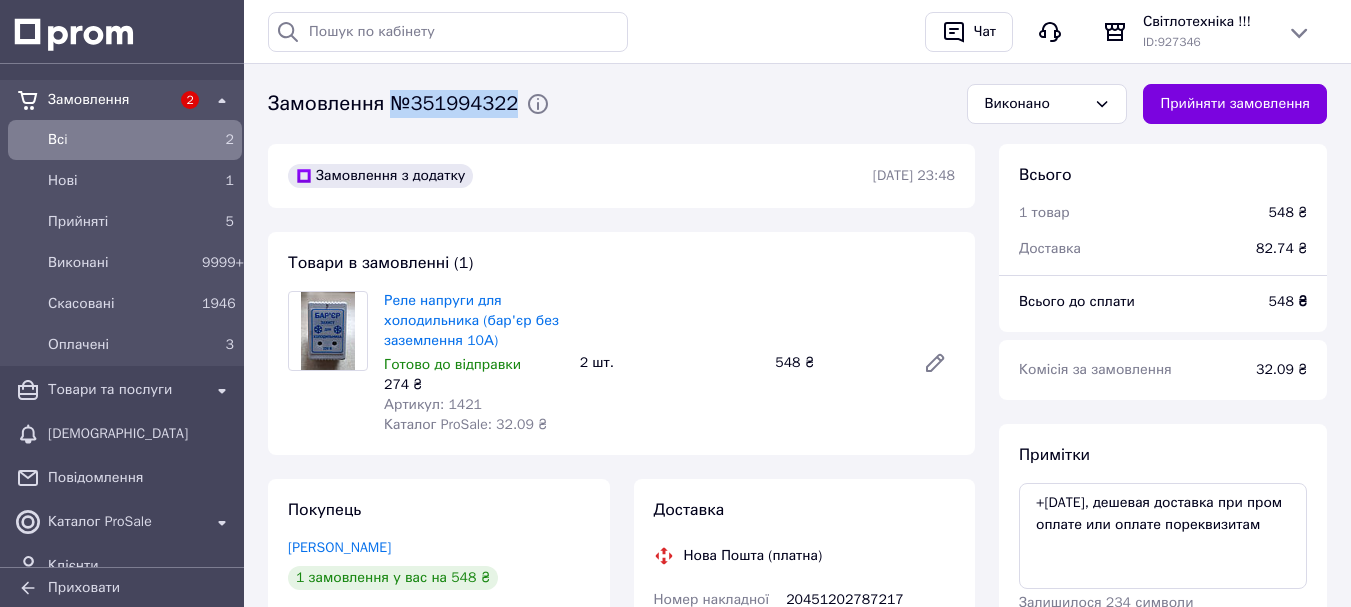 drag, startPoint x: 524, startPoint y: 106, endPoint x: 393, endPoint y: 112, distance: 131.13733 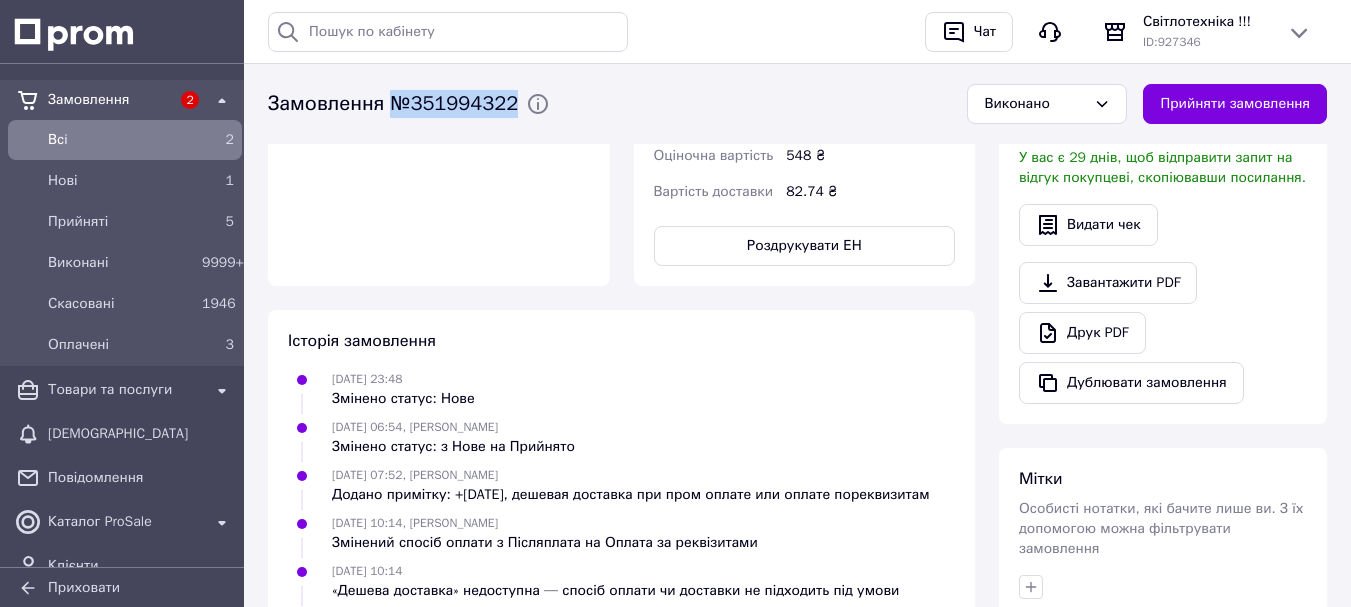 scroll, scrollTop: 900, scrollLeft: 0, axis: vertical 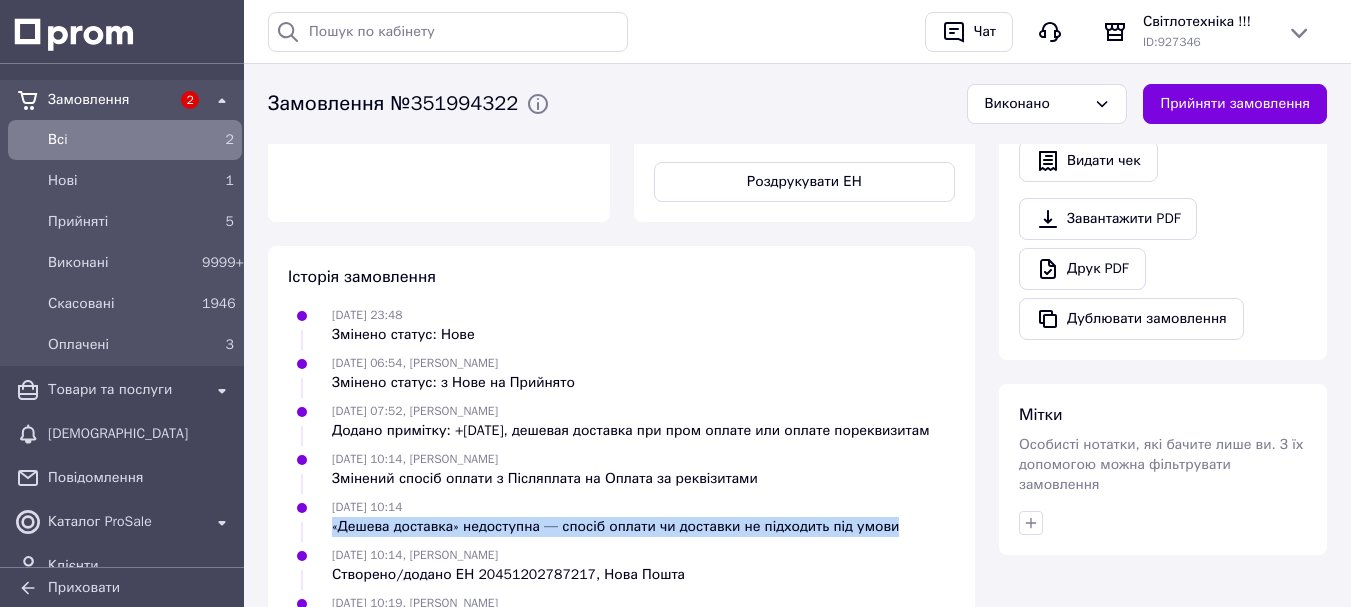 drag, startPoint x: 888, startPoint y: 508, endPoint x: 334, endPoint y: 506, distance: 554.0036 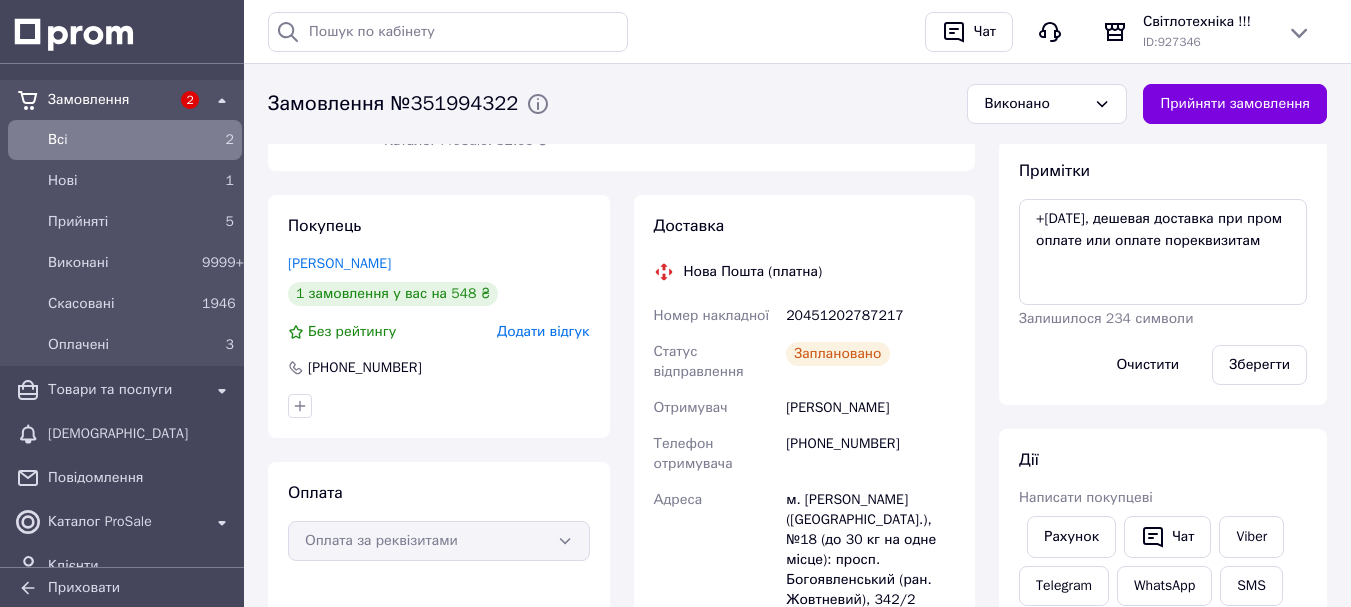 scroll, scrollTop: 0, scrollLeft: 0, axis: both 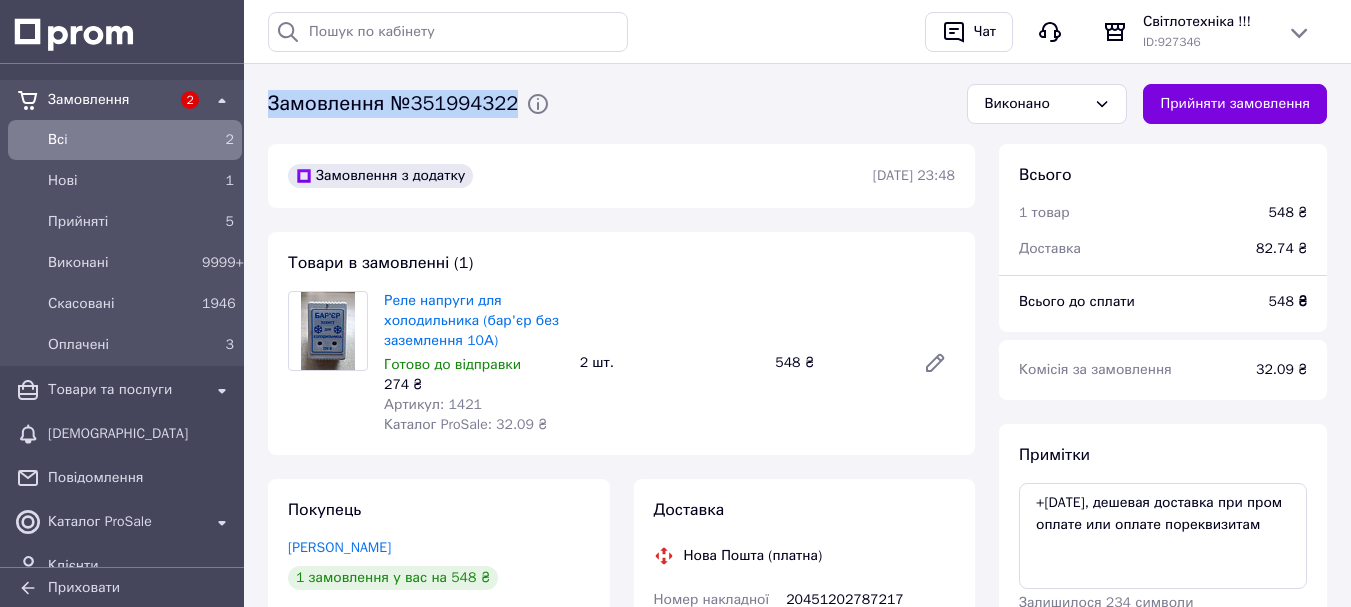 drag, startPoint x: 521, startPoint y: 102, endPoint x: 263, endPoint y: 111, distance: 258.15692 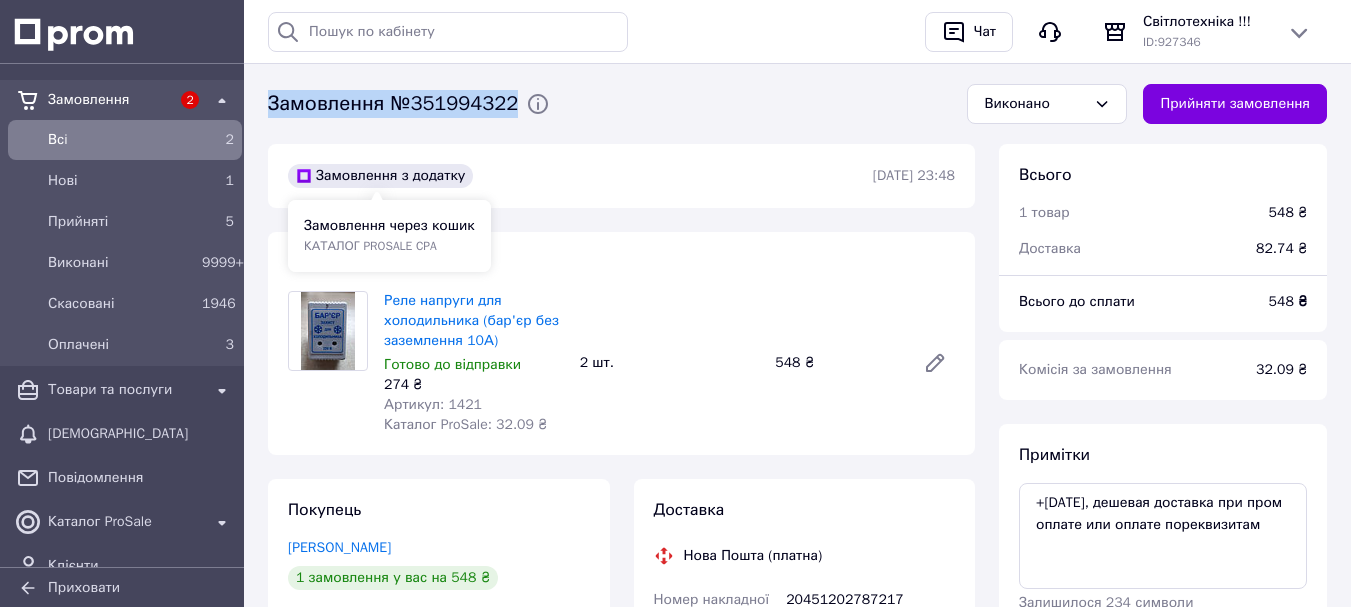 copy on "Замовлення №351994322" 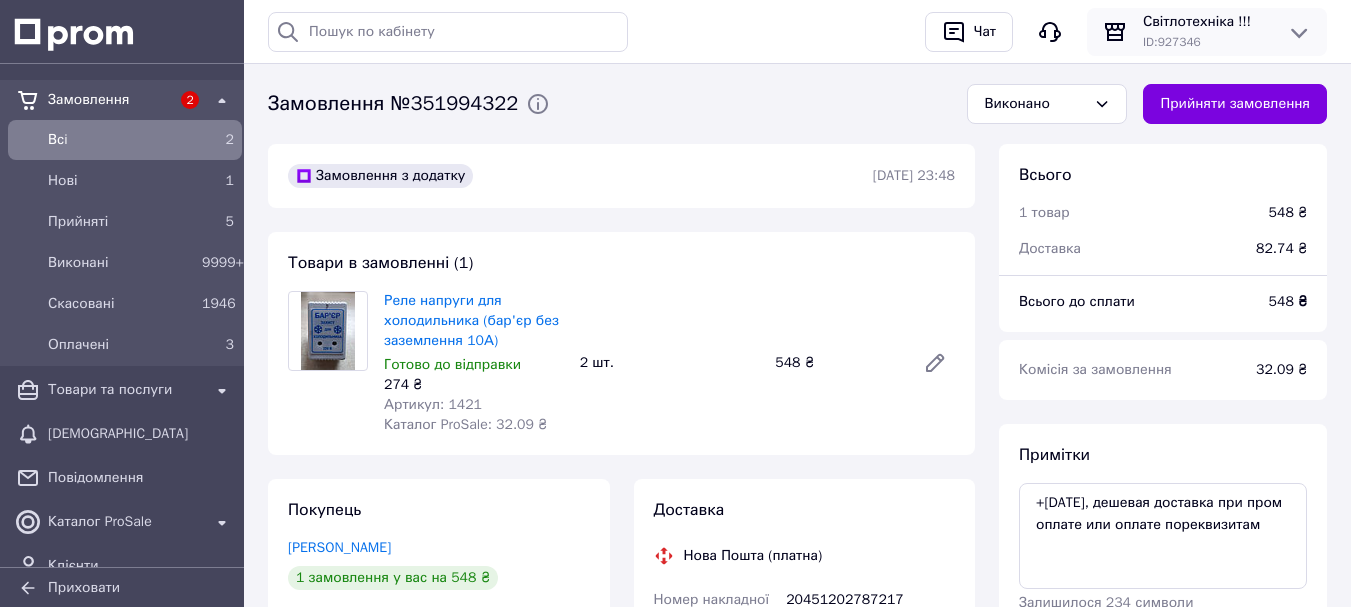click on "ID:  927346" at bounding box center [1207, 42] 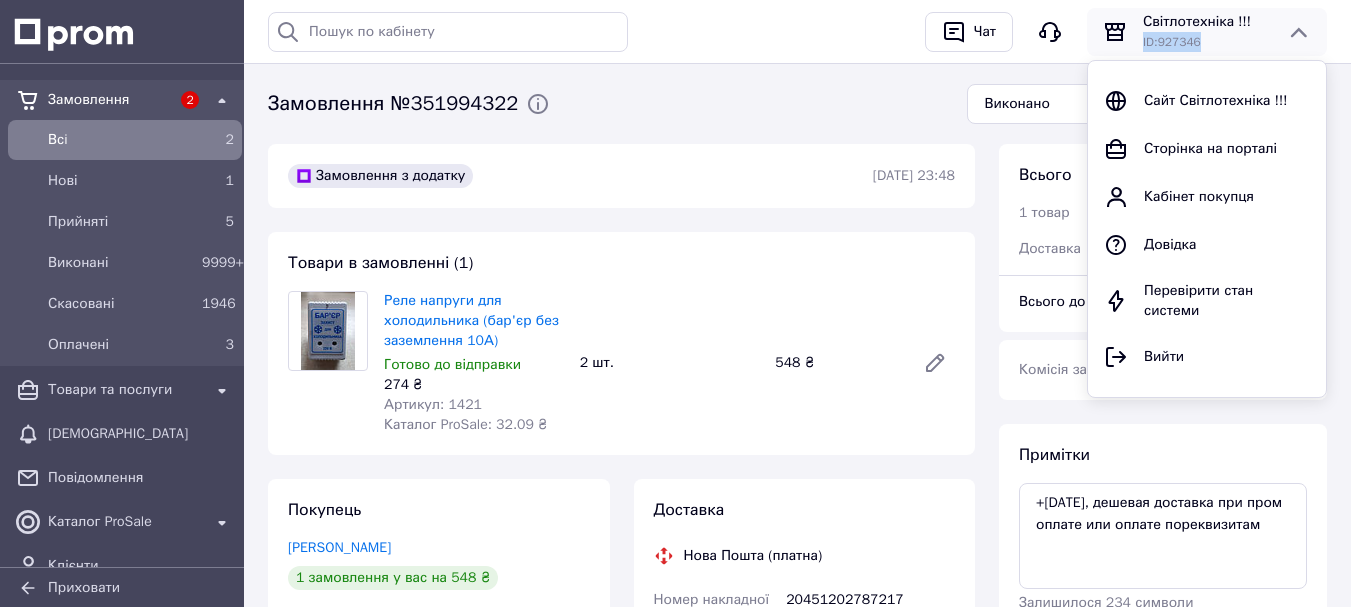 drag, startPoint x: 1194, startPoint y: 46, endPoint x: 1138, endPoint y: 38, distance: 56.568542 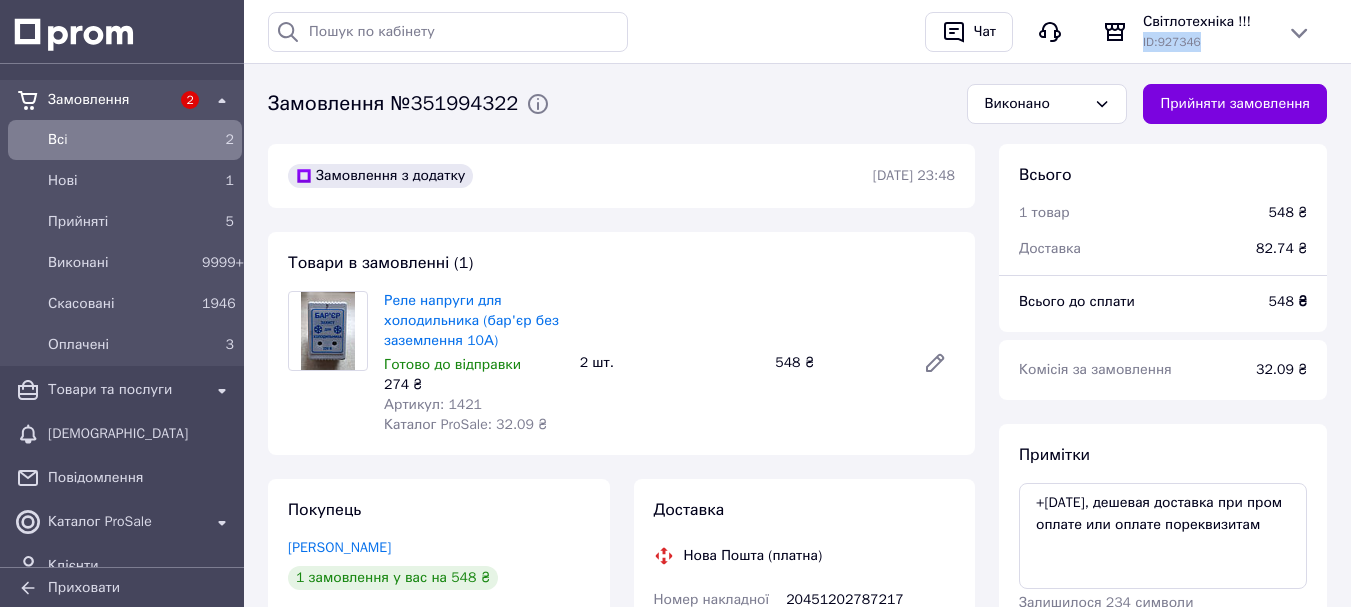 copy on "ID:  927346" 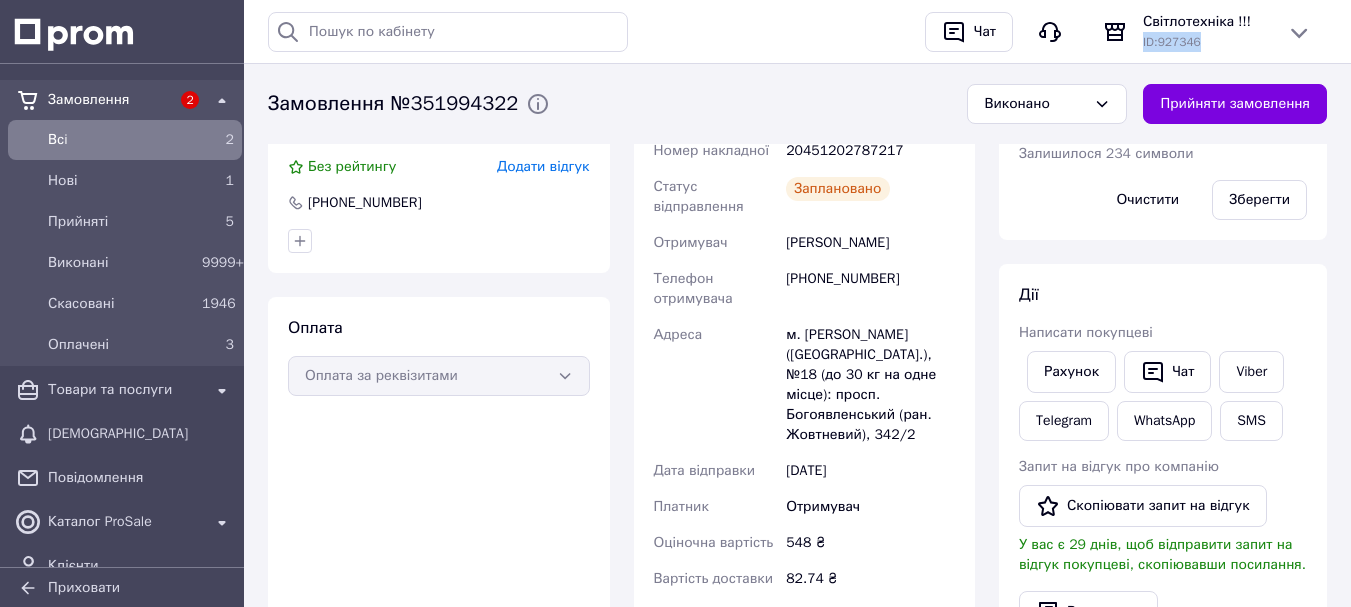 scroll, scrollTop: 400, scrollLeft: 0, axis: vertical 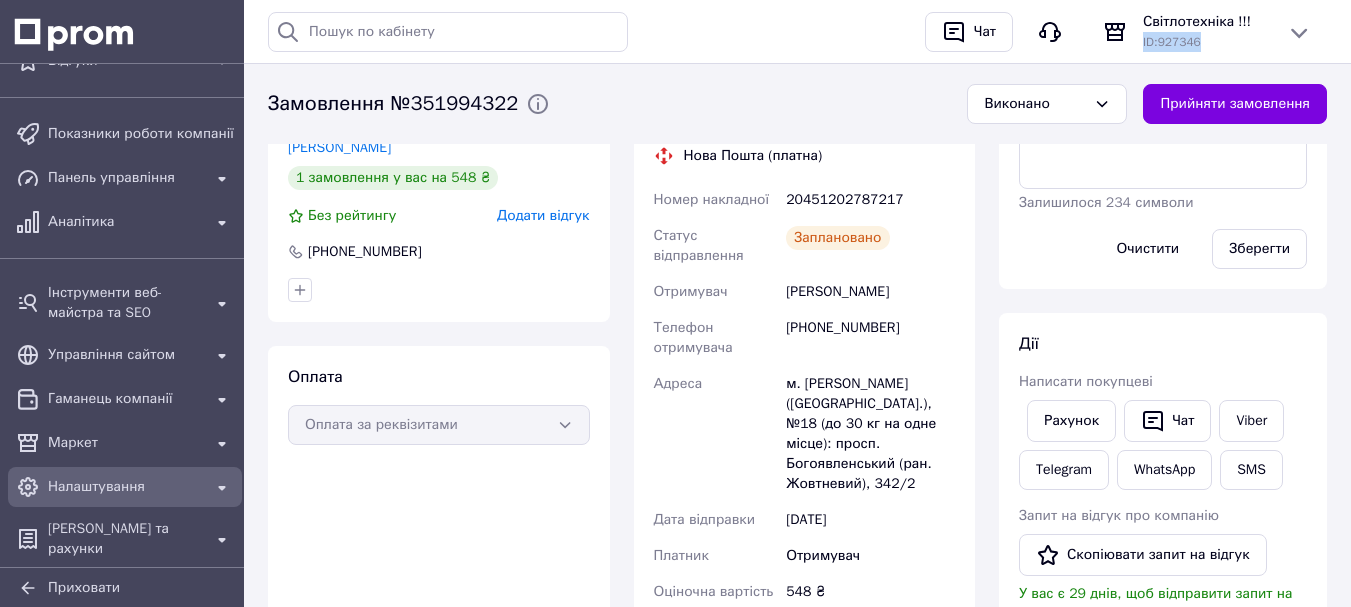click on "Налаштування" at bounding box center [125, 487] 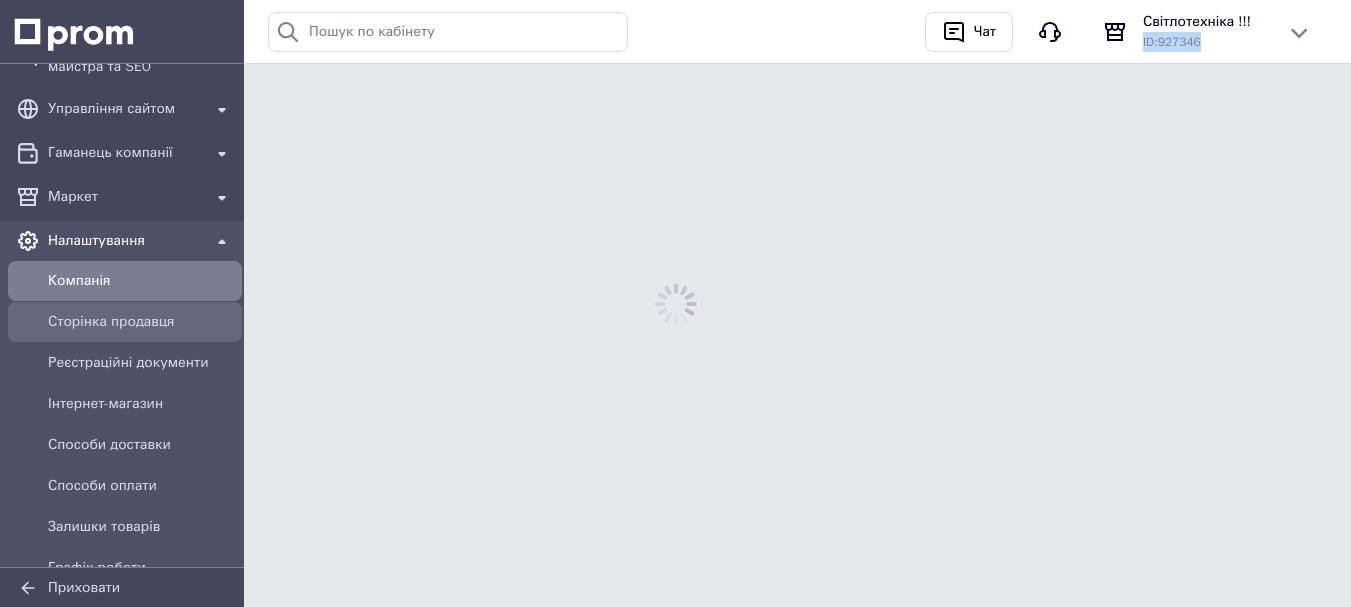 scroll, scrollTop: 0, scrollLeft: 0, axis: both 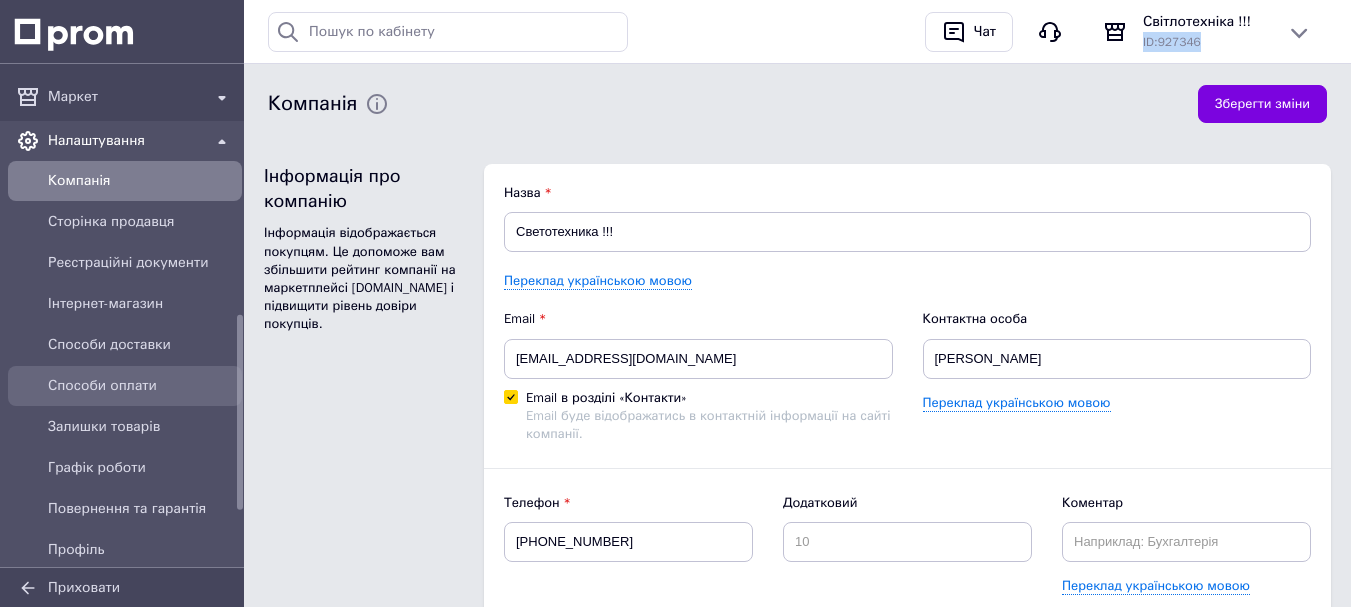 click on "Способи оплати" at bounding box center [141, 386] 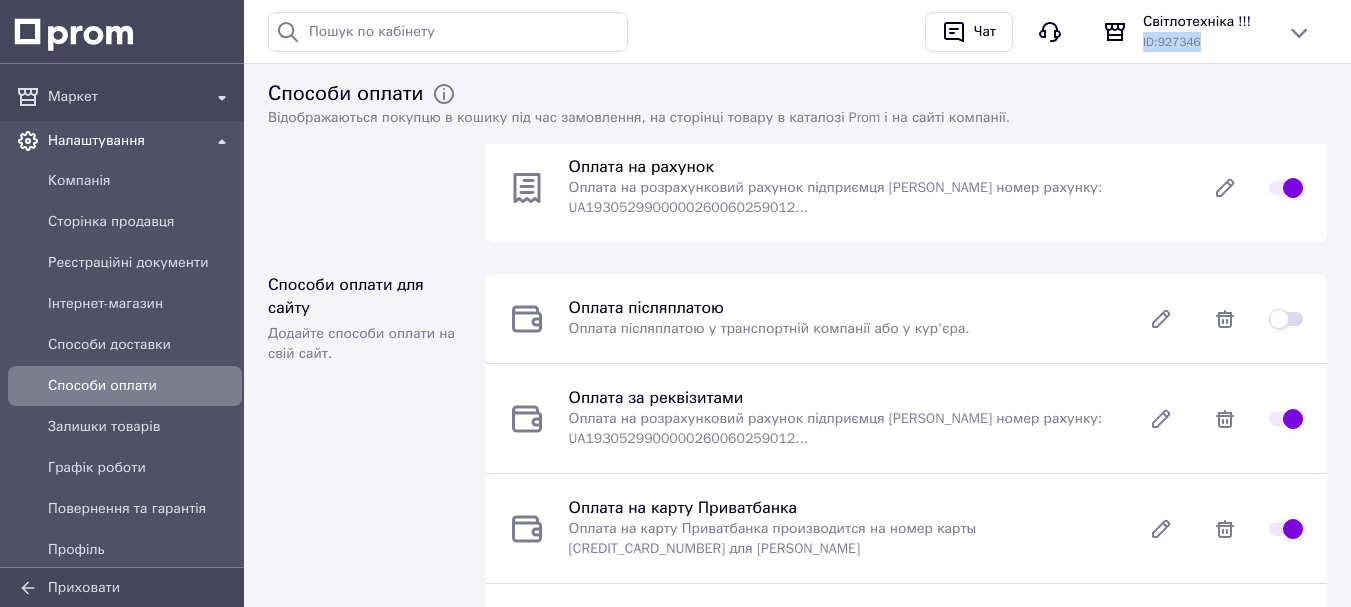 scroll, scrollTop: 300, scrollLeft: 0, axis: vertical 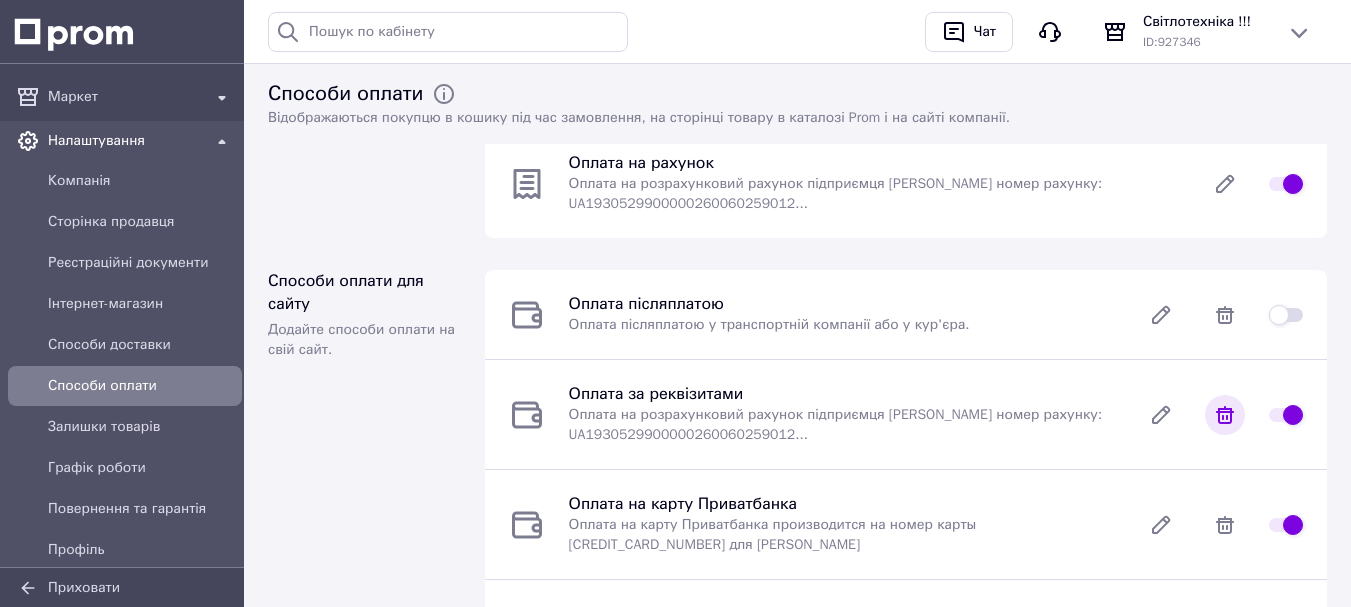 click 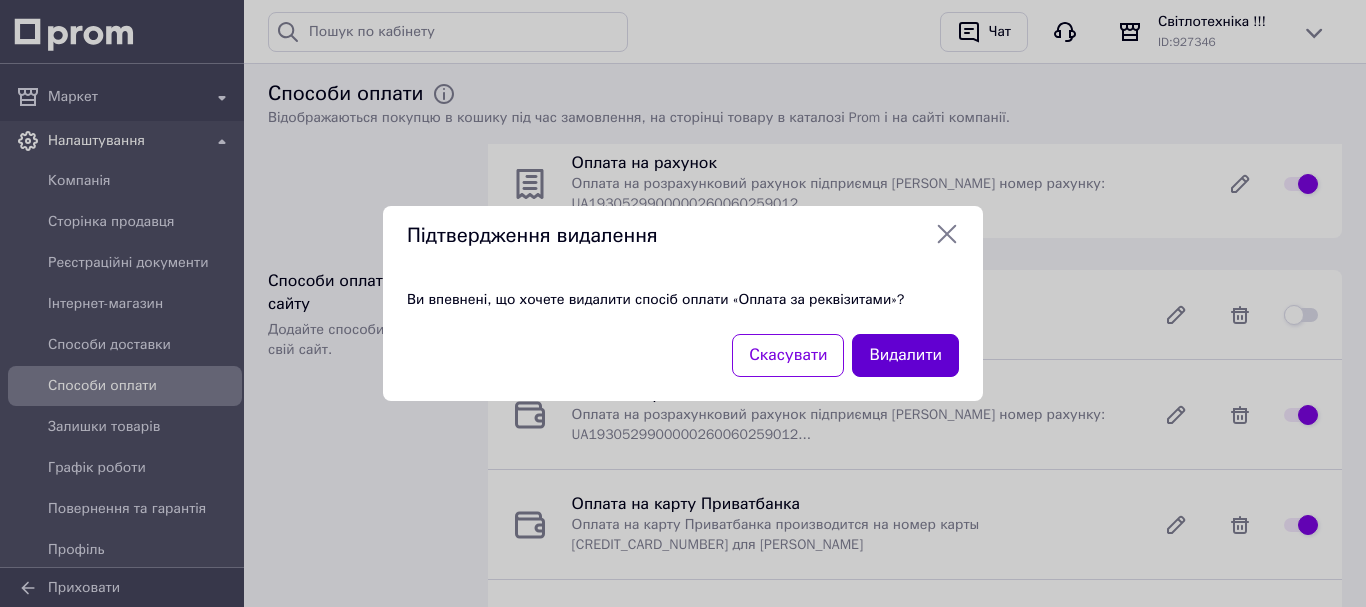 click on "Видалити" at bounding box center [905, 355] 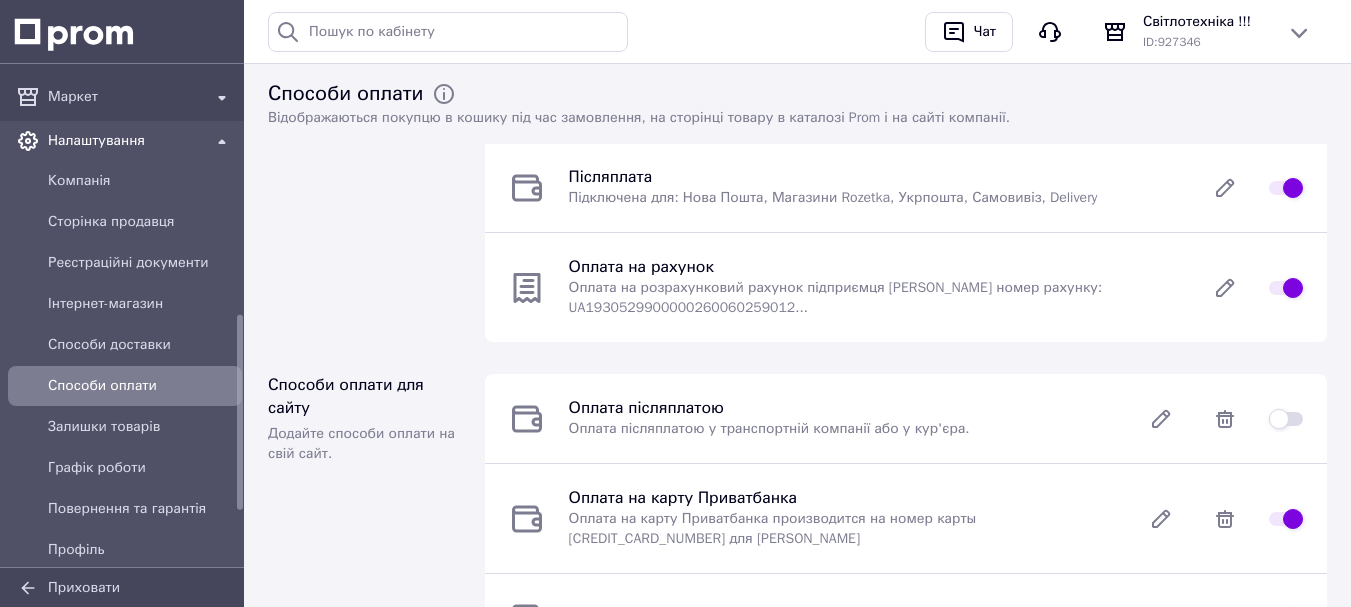 scroll, scrollTop: 0, scrollLeft: 0, axis: both 